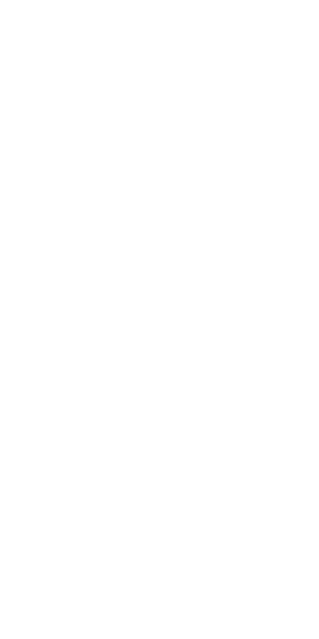 scroll, scrollTop: 0, scrollLeft: 0, axis: both 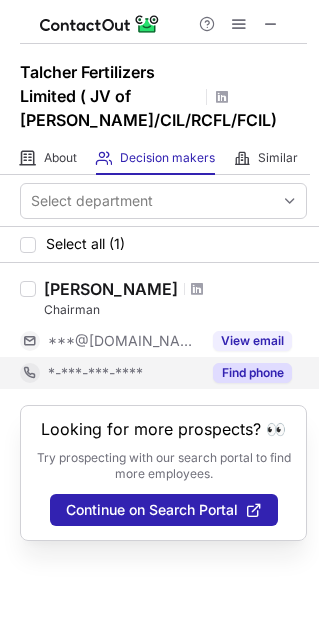 click on "Find phone" at bounding box center (246, 373) 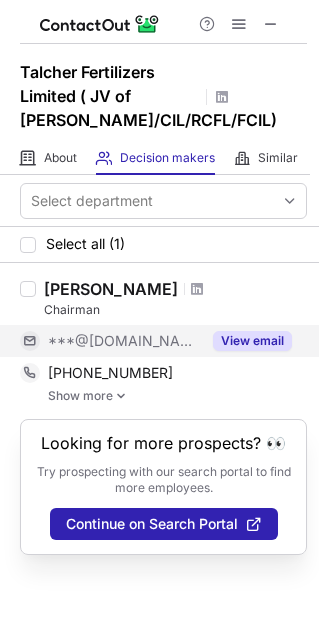 click on "View email" at bounding box center (252, 341) 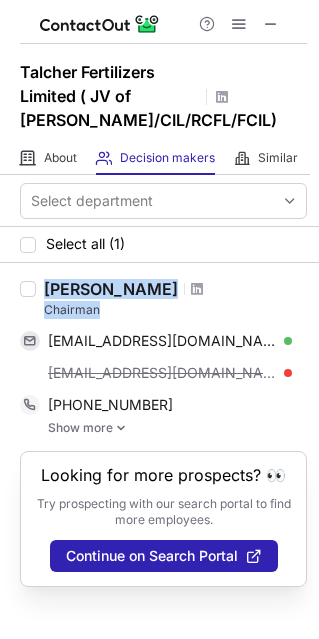 drag, startPoint x: 46, startPoint y: 285, endPoint x: 108, endPoint y: 309, distance: 66.48308 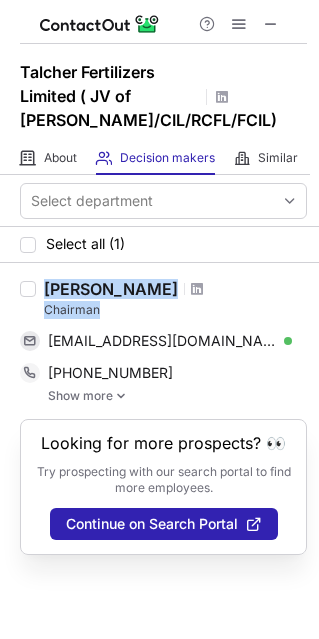 copy on "Deepak Gupta Chairman" 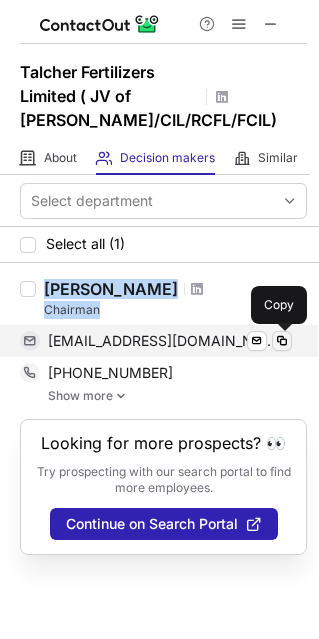 click at bounding box center (282, 341) 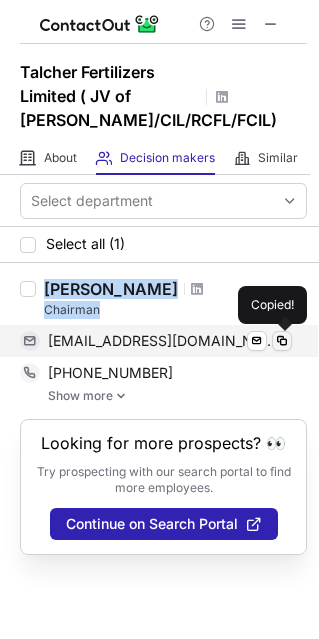 type 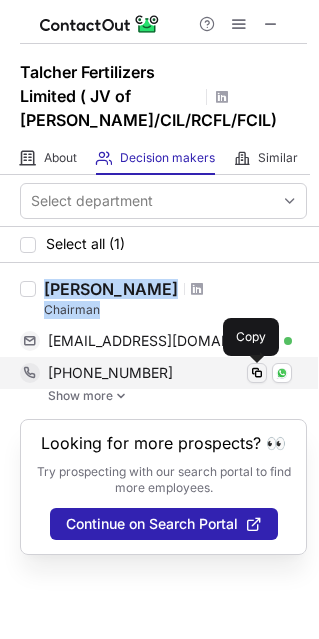 click at bounding box center [257, 373] 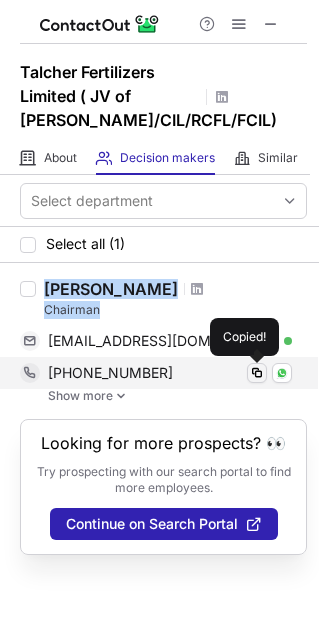 type 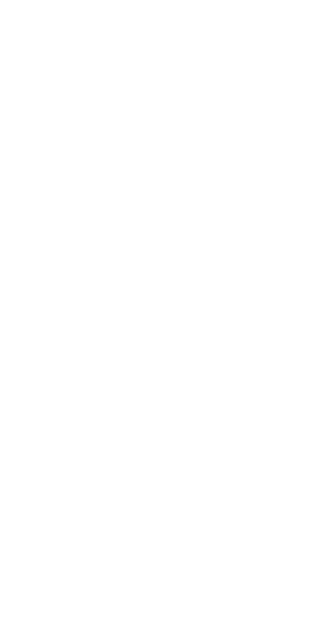scroll, scrollTop: 0, scrollLeft: 0, axis: both 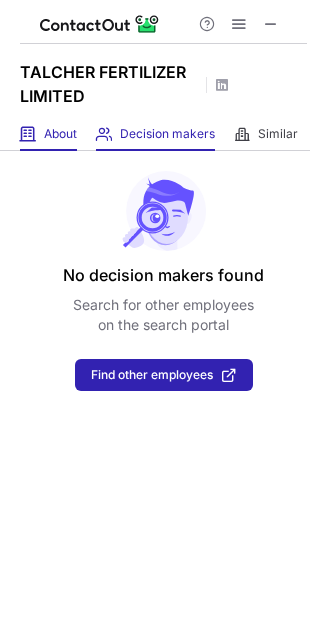 click on "About About Company" at bounding box center (48, 134) 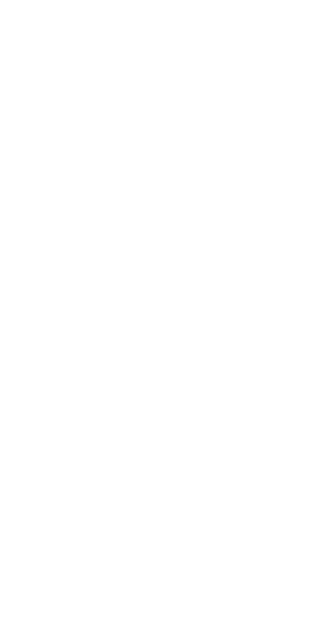 scroll, scrollTop: 0, scrollLeft: 0, axis: both 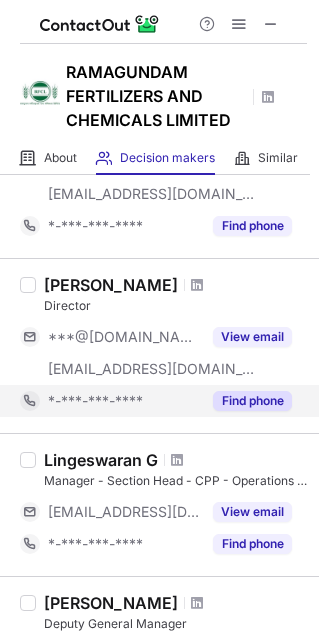 click on "Find phone" at bounding box center [252, 401] 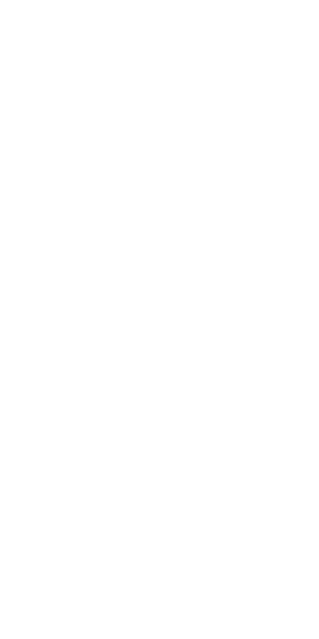 scroll, scrollTop: 0, scrollLeft: 0, axis: both 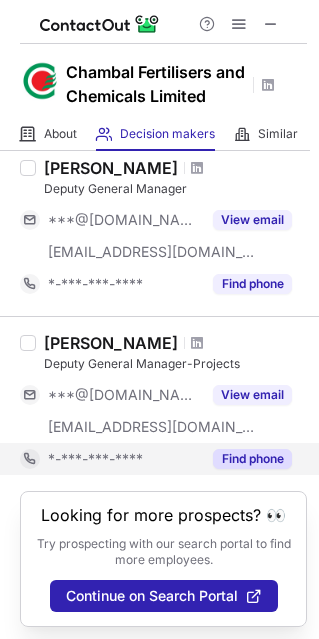 click on "Find phone" at bounding box center [252, 459] 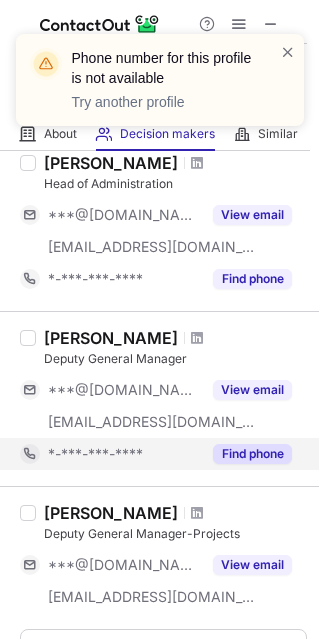 scroll, scrollTop: 1329, scrollLeft: 0, axis: vertical 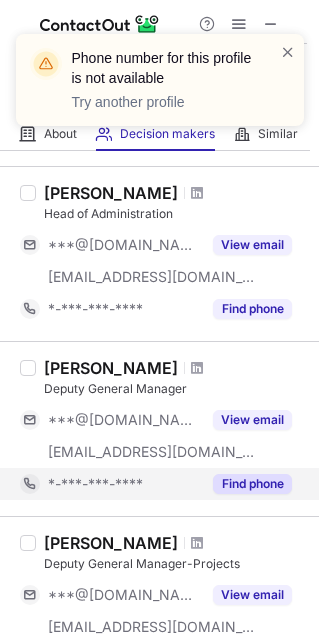 click on "Find phone" at bounding box center [252, 484] 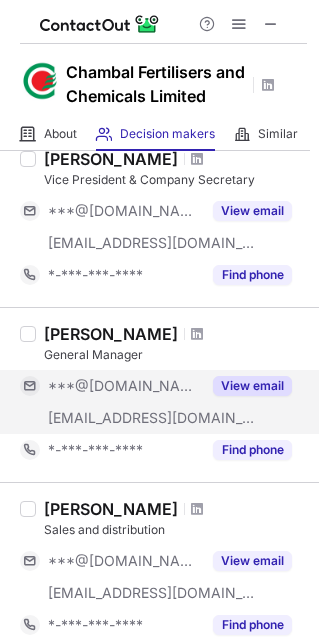 scroll, scrollTop: 429, scrollLeft: 0, axis: vertical 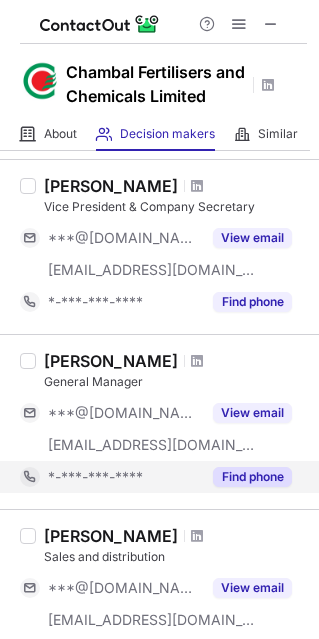 click on "Find phone" at bounding box center (252, 477) 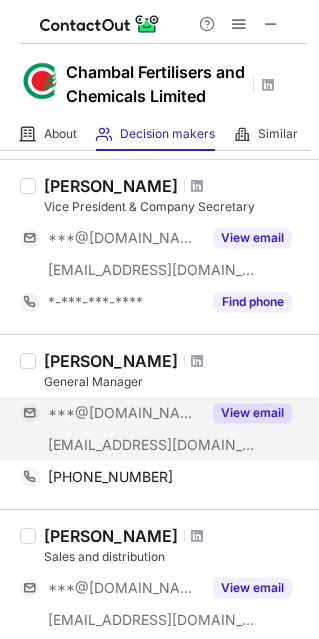 click on "View email" at bounding box center [252, 413] 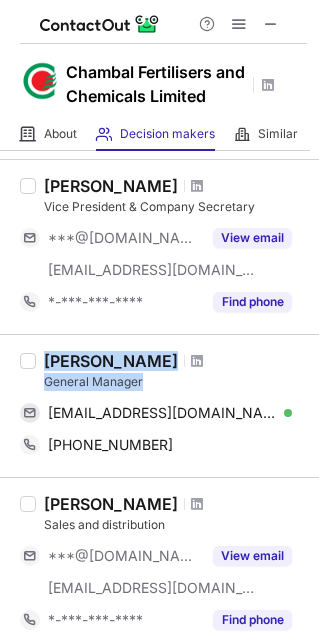 drag, startPoint x: 47, startPoint y: 364, endPoint x: 149, endPoint y: 376, distance: 102.70345 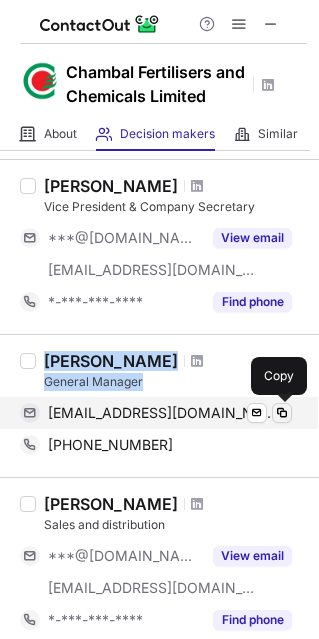 click at bounding box center [282, 413] 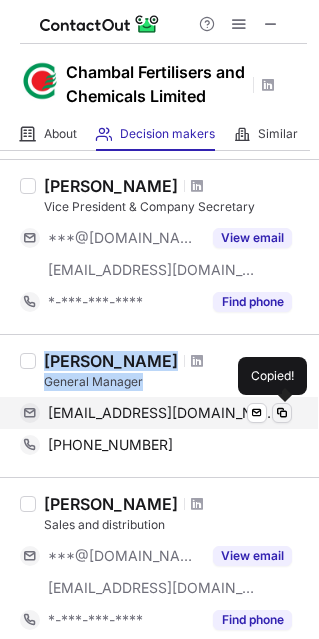 type 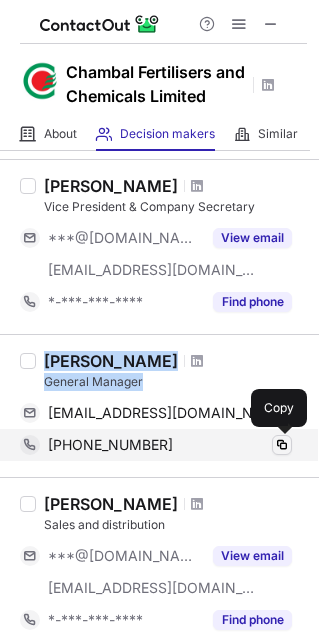 click at bounding box center (282, 445) 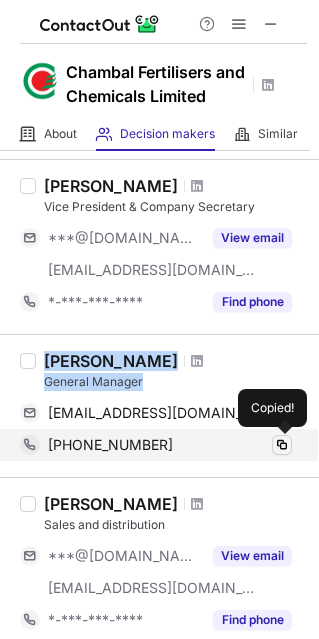 type 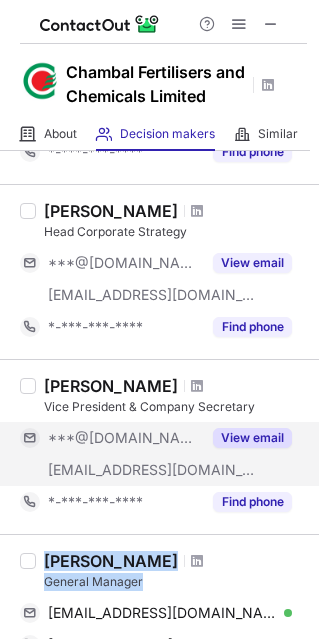 scroll, scrollTop: 0, scrollLeft: 0, axis: both 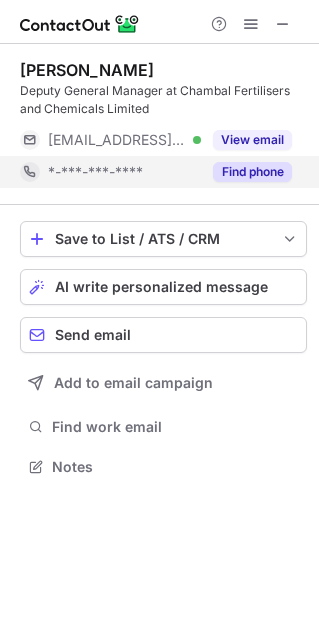 click on "Find phone" at bounding box center [252, 172] 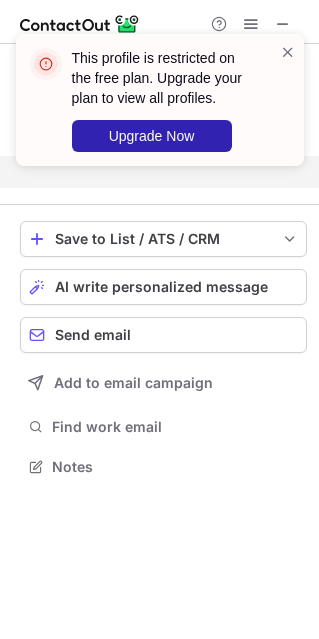 scroll, scrollTop: 420, scrollLeft: 319, axis: both 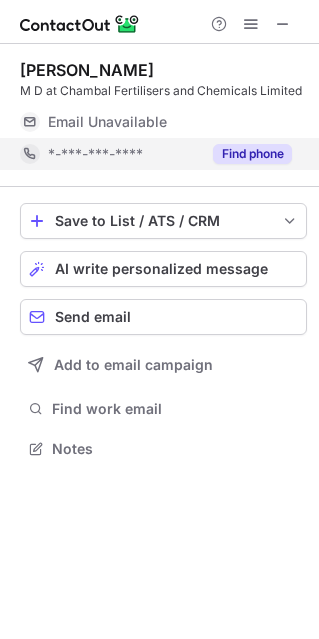 click on "Find phone" at bounding box center [252, 154] 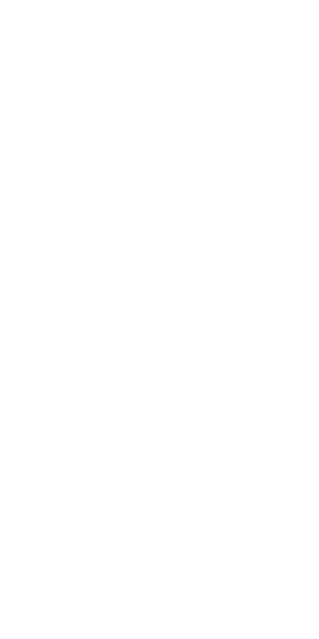 scroll, scrollTop: 0, scrollLeft: 0, axis: both 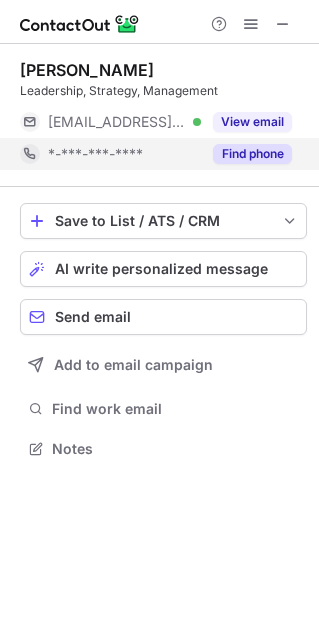 click on "Find phone" at bounding box center [252, 154] 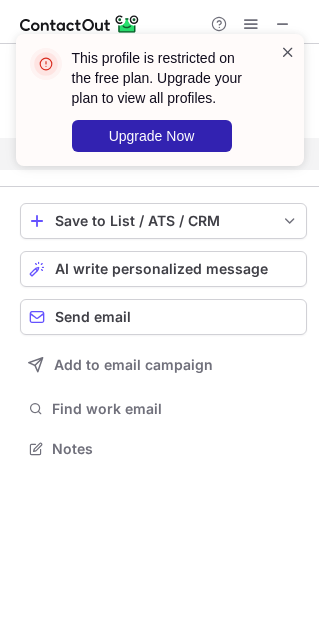 scroll, scrollTop: 402, scrollLeft: 319, axis: both 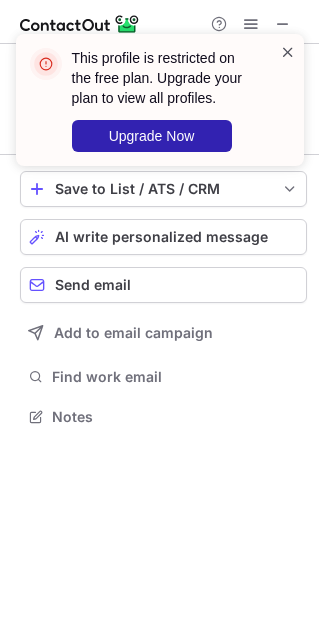 click at bounding box center (288, 52) 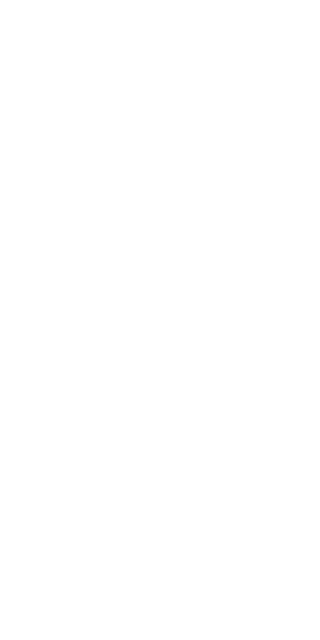 scroll, scrollTop: 0, scrollLeft: 0, axis: both 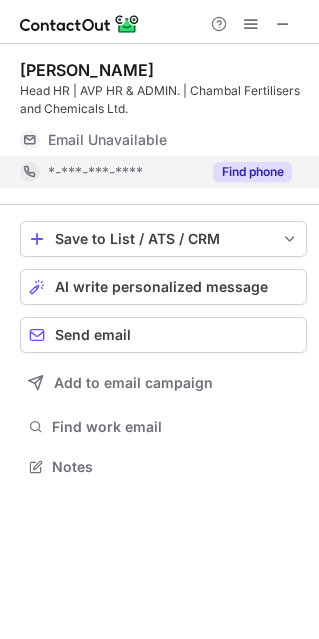 click on "Find phone" at bounding box center (252, 172) 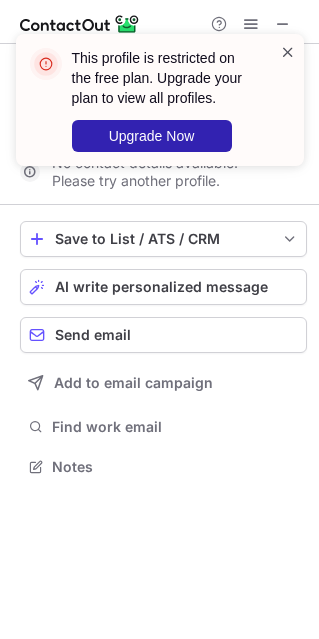 scroll, scrollTop: 420, scrollLeft: 319, axis: both 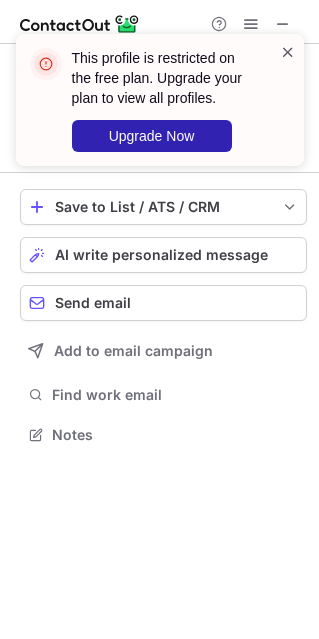 click at bounding box center (288, 52) 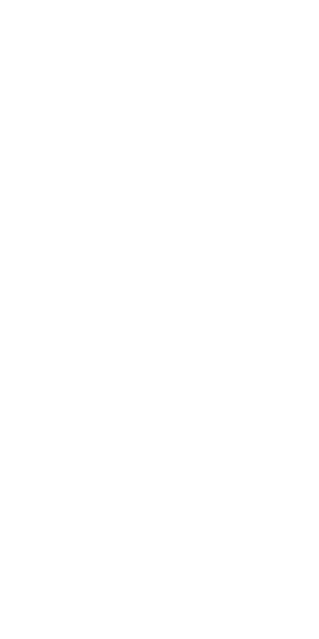scroll, scrollTop: 0, scrollLeft: 0, axis: both 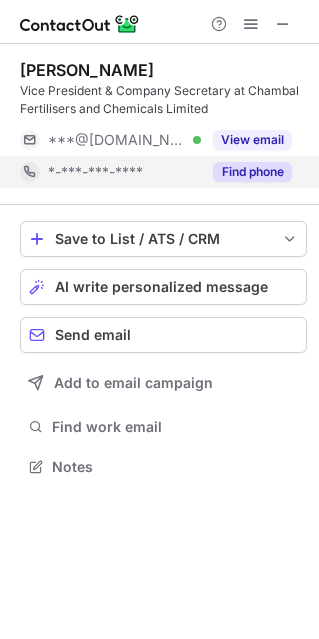 click on "Find phone" at bounding box center [252, 172] 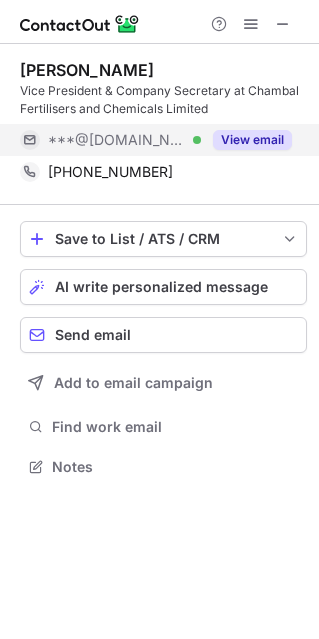 click on "View email" at bounding box center (252, 140) 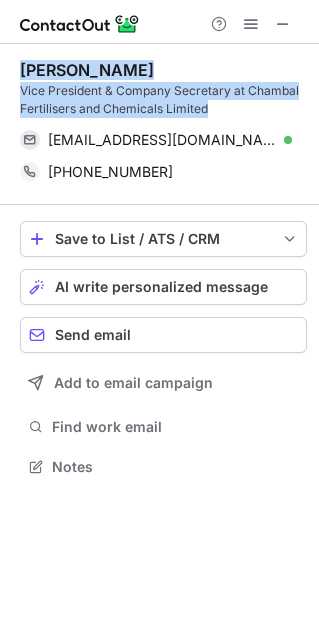 drag, startPoint x: 20, startPoint y: 68, endPoint x: 207, endPoint y: 109, distance: 191.4419 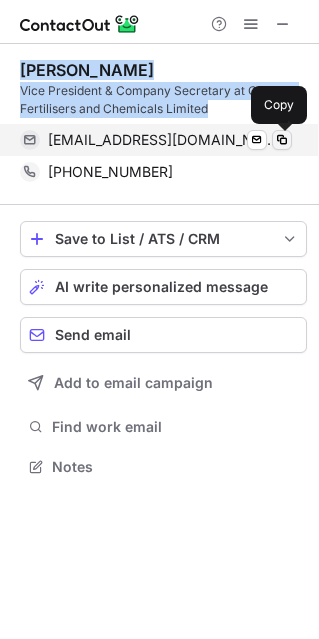 click at bounding box center [282, 140] 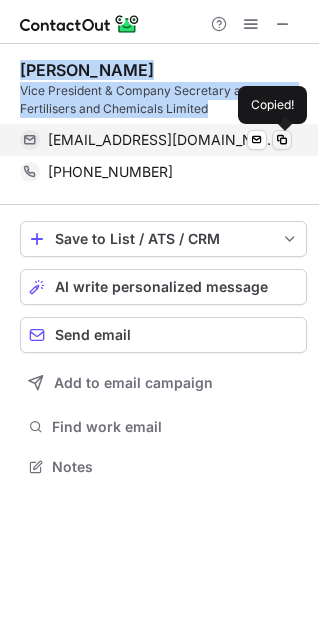 type 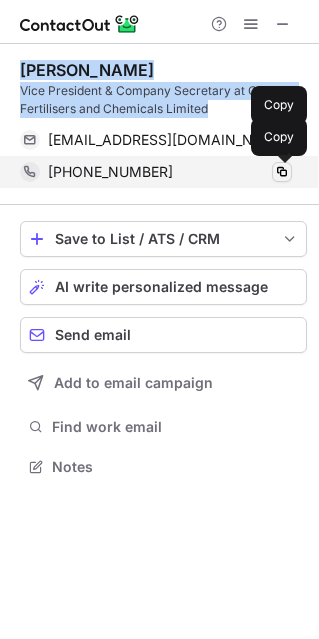 click at bounding box center [282, 172] 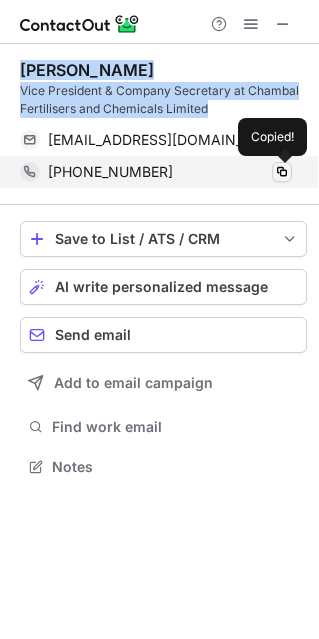 type 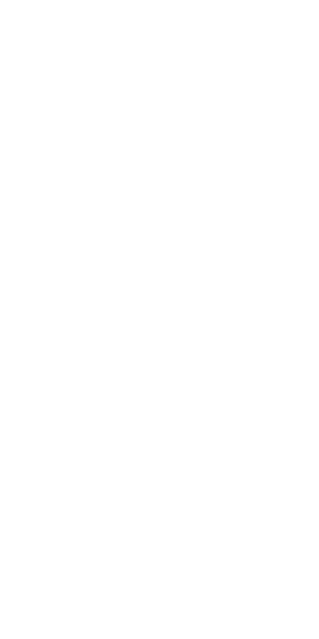 scroll, scrollTop: 0, scrollLeft: 0, axis: both 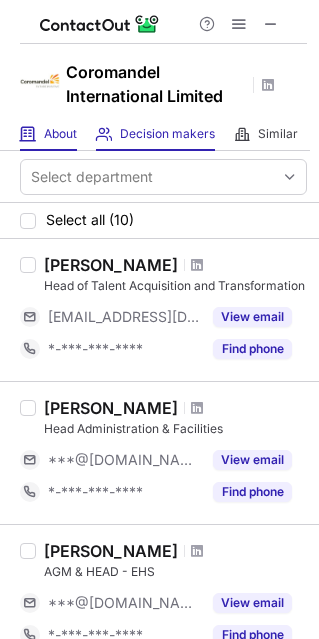 click on "About About Company" at bounding box center [48, 134] 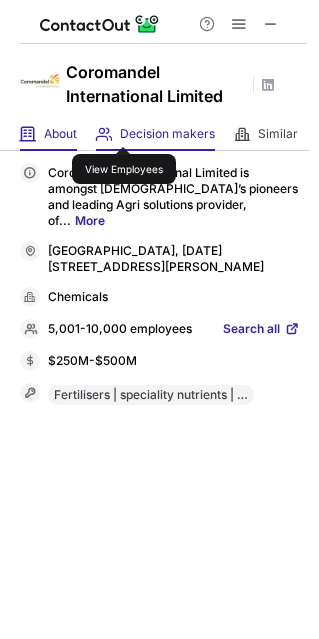 click on "Decision makers" at bounding box center (167, 134) 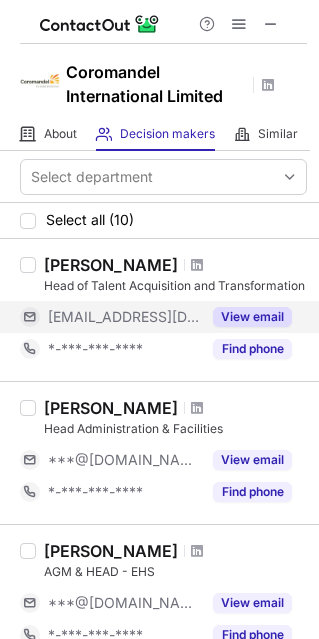 click on "View email" at bounding box center (252, 317) 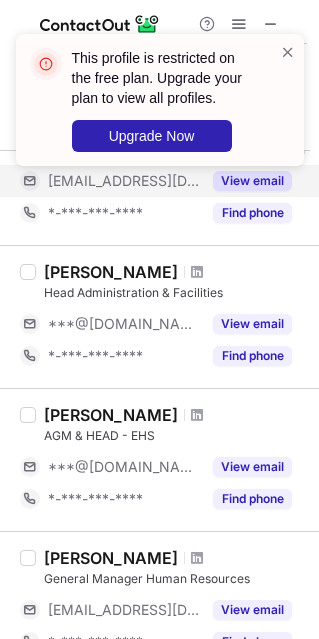 scroll, scrollTop: 200, scrollLeft: 0, axis: vertical 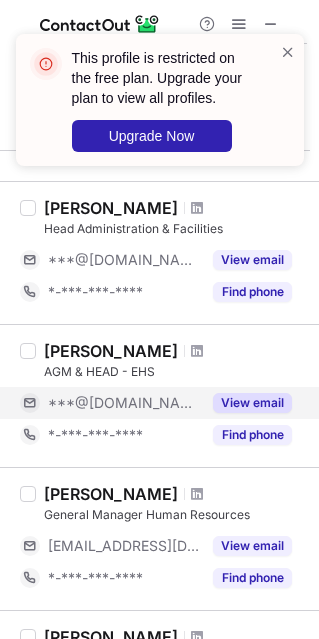 click on "View email" at bounding box center (252, 403) 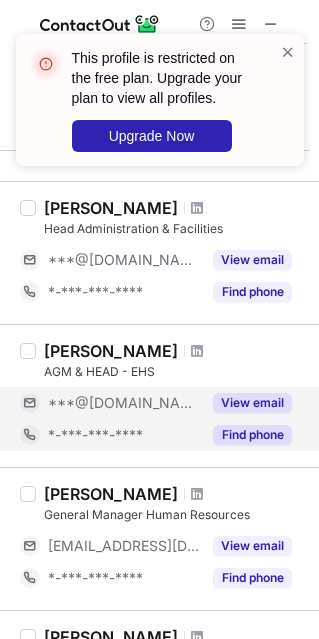 click on "Find phone" at bounding box center (252, 435) 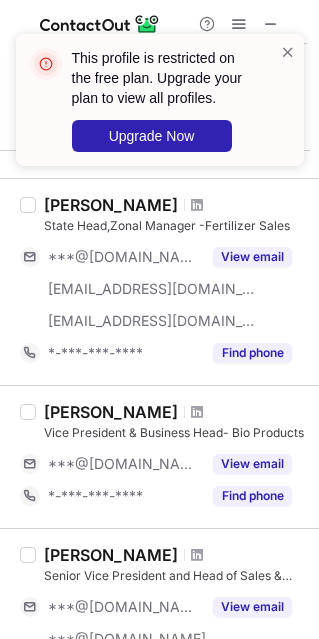 scroll, scrollTop: 1100, scrollLeft: 0, axis: vertical 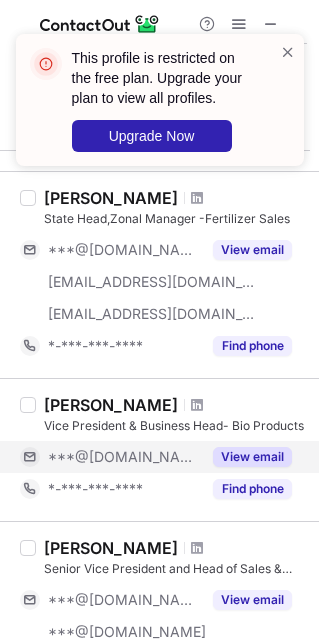 click on "View email" at bounding box center (252, 457) 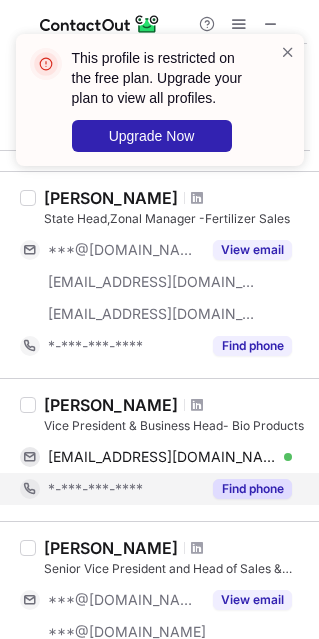 click on "Find phone" at bounding box center [252, 489] 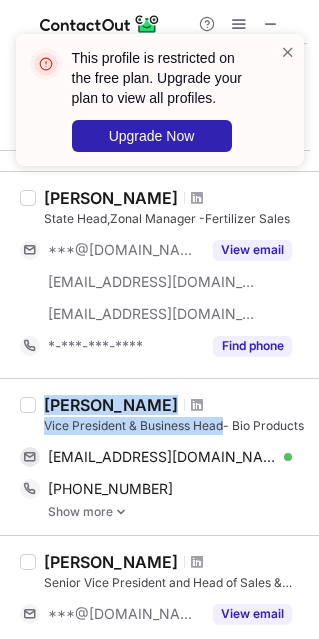 drag, startPoint x: 47, startPoint y: 395, endPoint x: 225, endPoint y: 424, distance: 180.3469 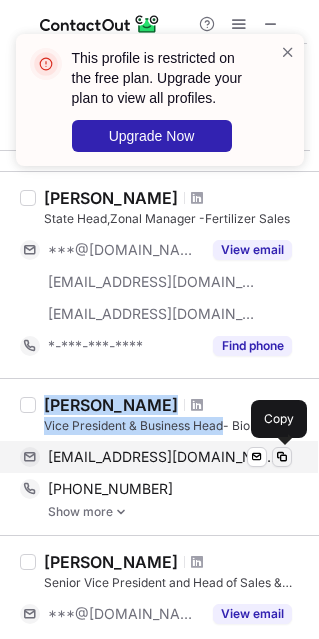 click at bounding box center [282, 457] 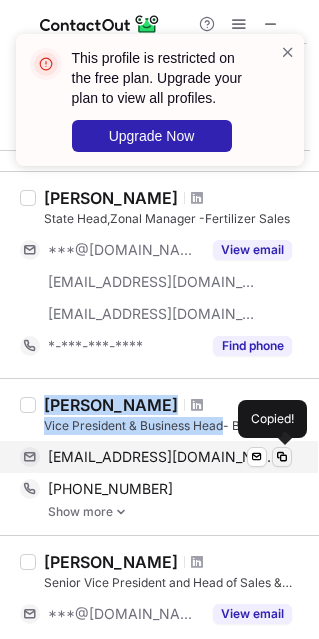 type 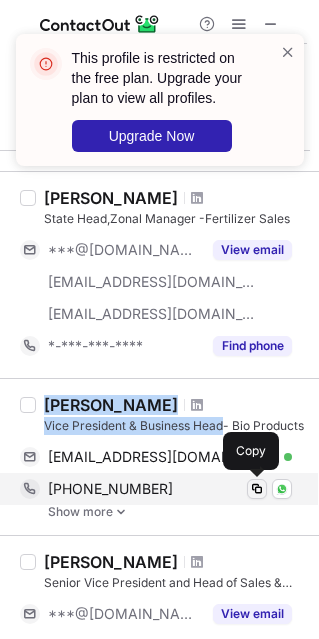 click at bounding box center [257, 489] 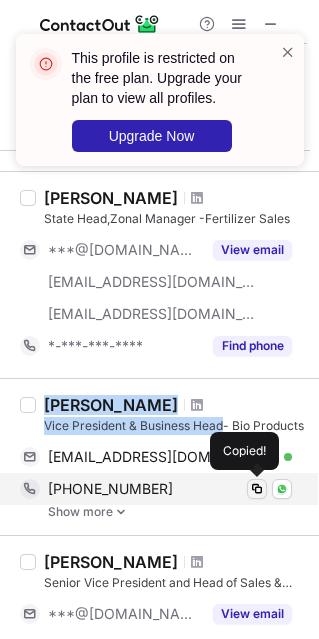 type 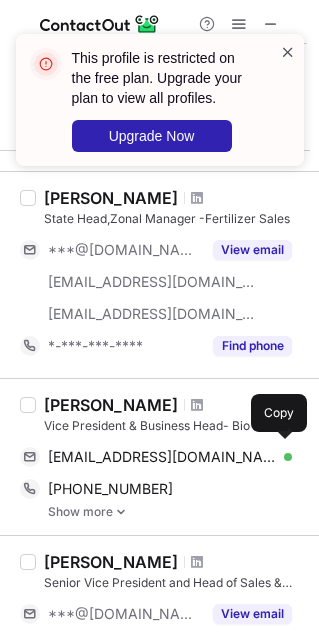 click at bounding box center (288, 52) 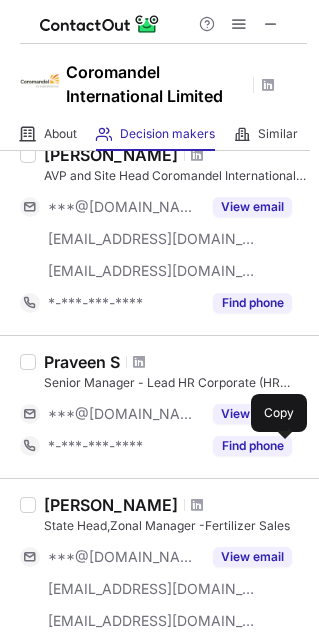 scroll, scrollTop: 600, scrollLeft: 0, axis: vertical 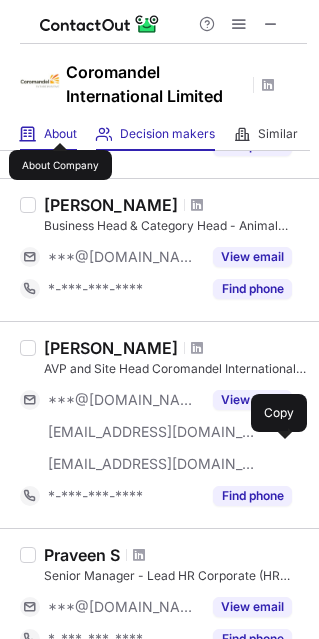 click on "About" at bounding box center [60, 134] 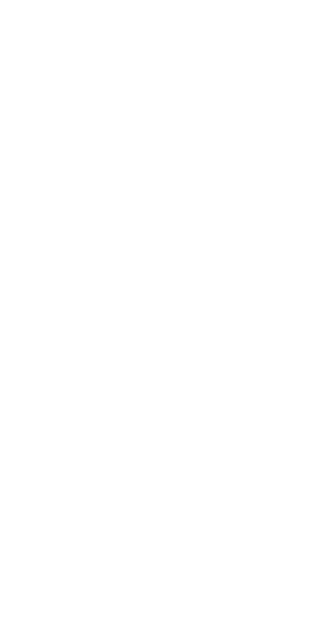 scroll, scrollTop: 0, scrollLeft: 0, axis: both 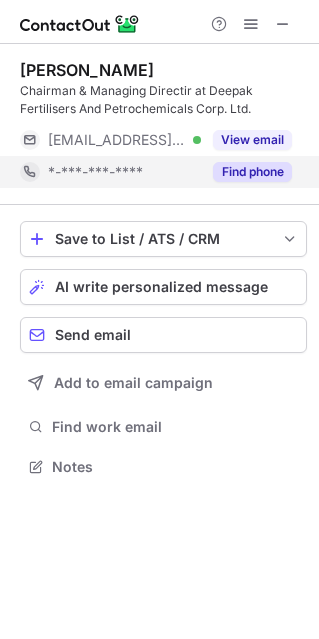 click on "Find phone" at bounding box center (252, 172) 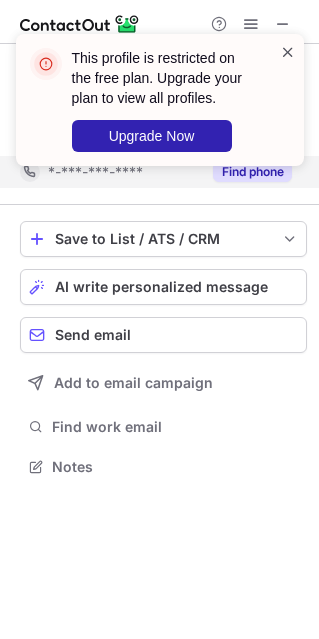 click at bounding box center [288, 52] 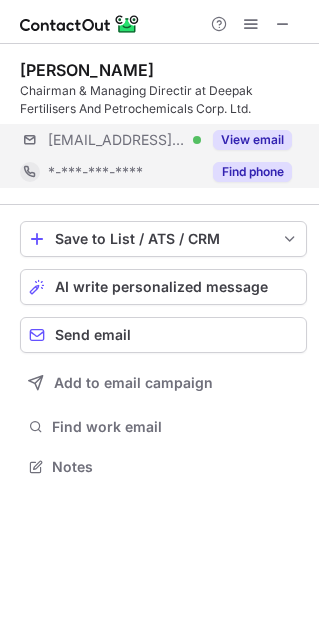 click on "[EMAIL_ADDRESS][DOMAIN_NAME] Verified View email" at bounding box center (163, 140) 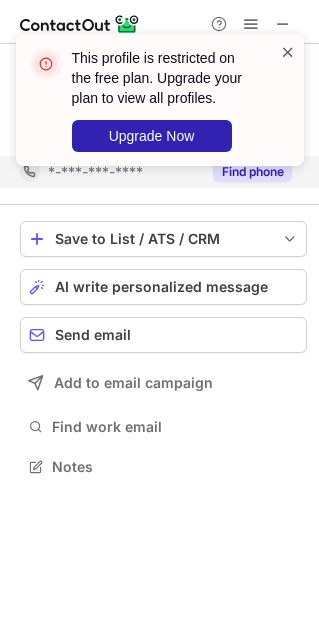 click at bounding box center (288, 52) 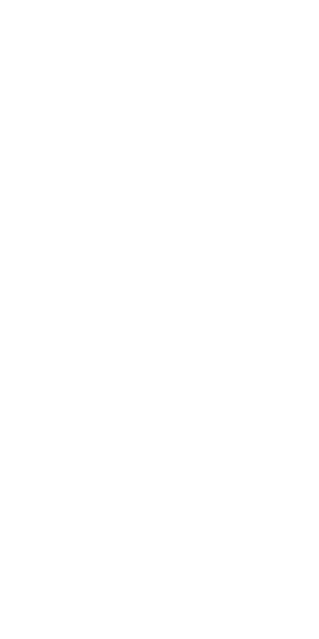 scroll, scrollTop: 0, scrollLeft: 0, axis: both 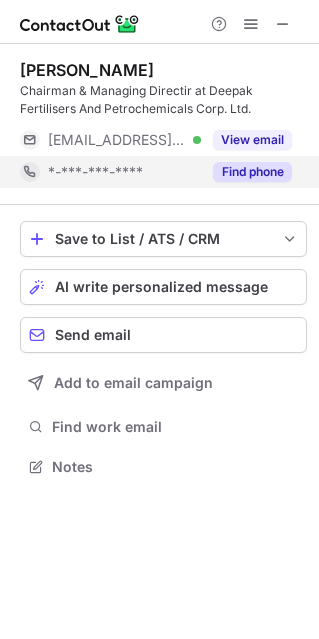 click on "Find phone" at bounding box center (246, 172) 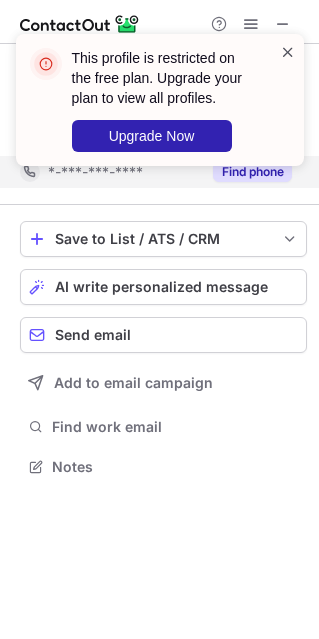click at bounding box center (288, 52) 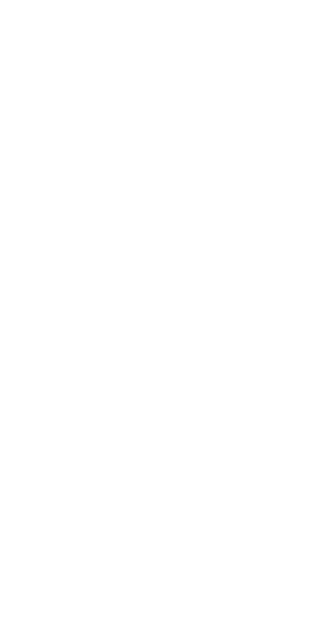 scroll, scrollTop: 0, scrollLeft: 0, axis: both 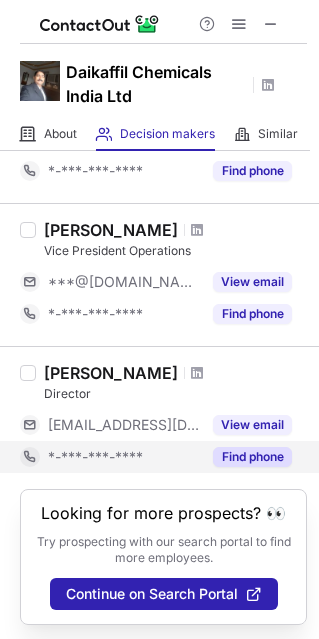 click on "Find phone" at bounding box center [252, 457] 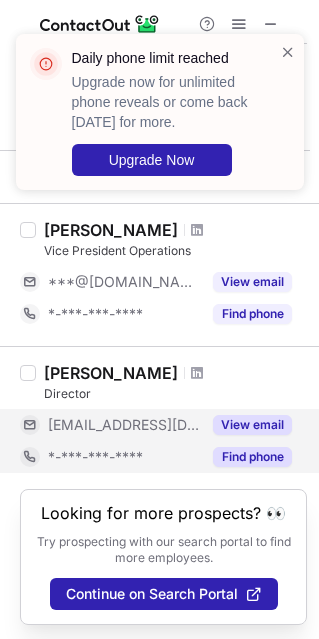 click on "View email" at bounding box center (252, 425) 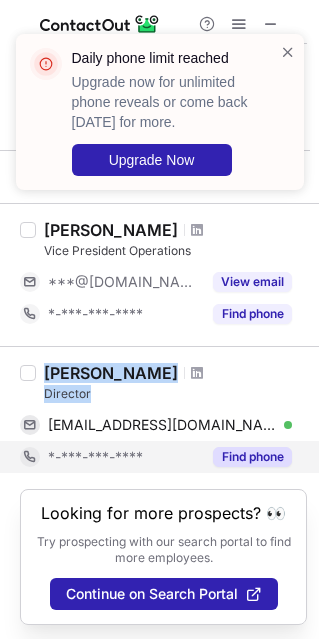 drag, startPoint x: 47, startPoint y: 368, endPoint x: 98, endPoint y: 399, distance: 59.682495 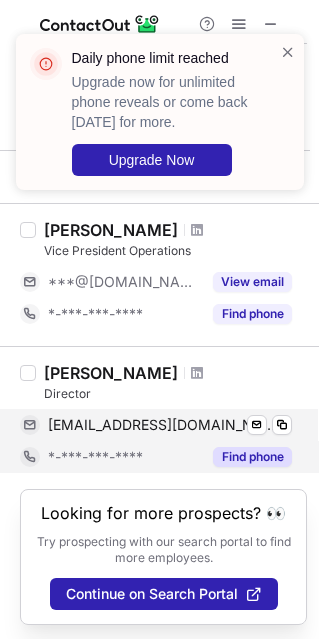 click on "aditya@daikaffil.com Verified Send email Copy" at bounding box center [156, 425] 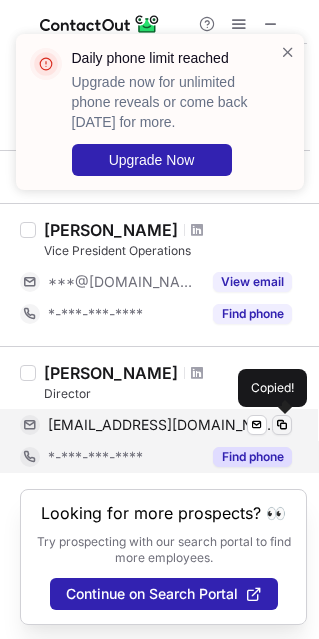 click at bounding box center [282, 425] 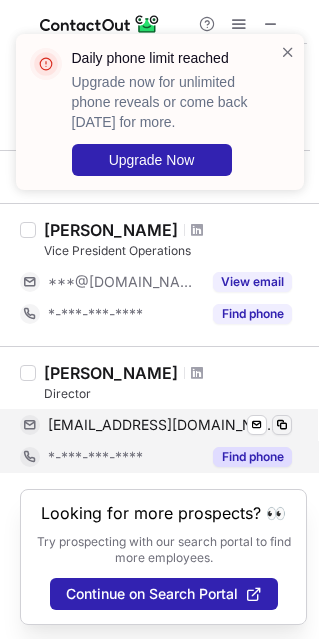 type 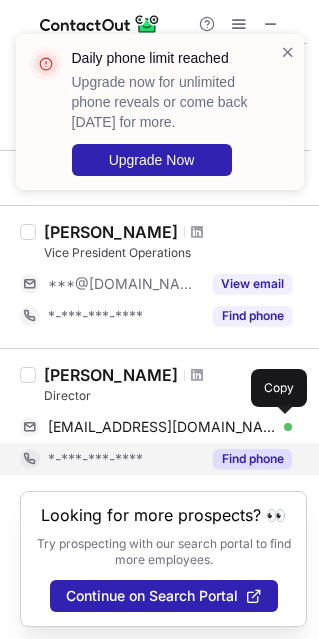 scroll, scrollTop: 178, scrollLeft: 0, axis: vertical 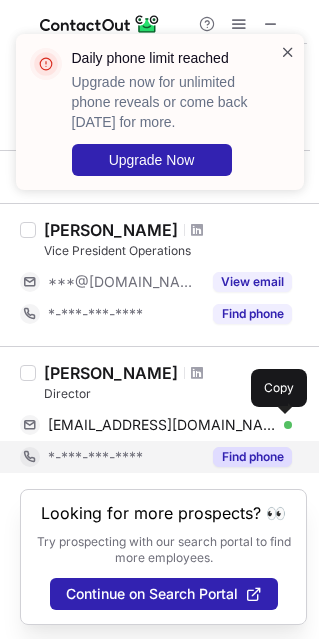 click at bounding box center (288, 52) 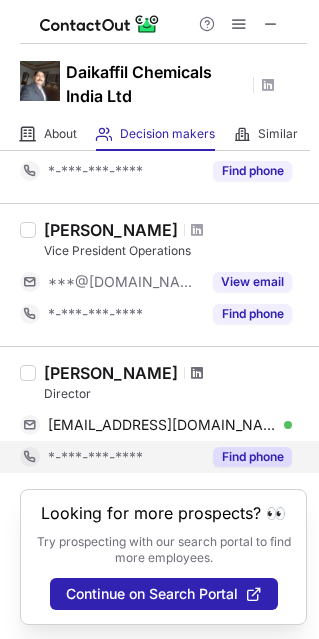 click at bounding box center [197, 373] 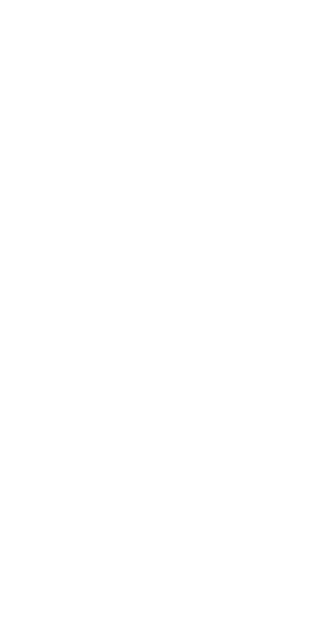 scroll, scrollTop: 0, scrollLeft: 0, axis: both 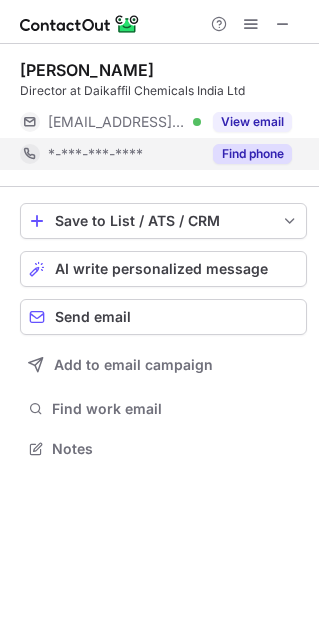 click on "Find phone" at bounding box center (252, 154) 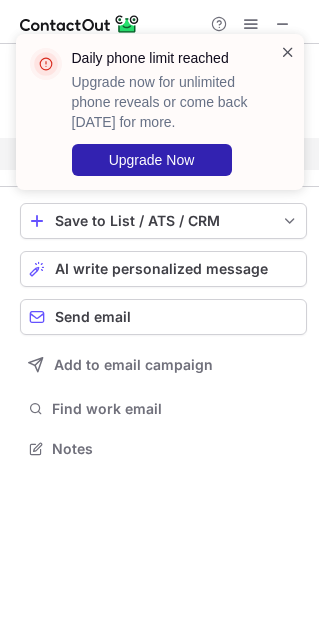 click at bounding box center (288, 52) 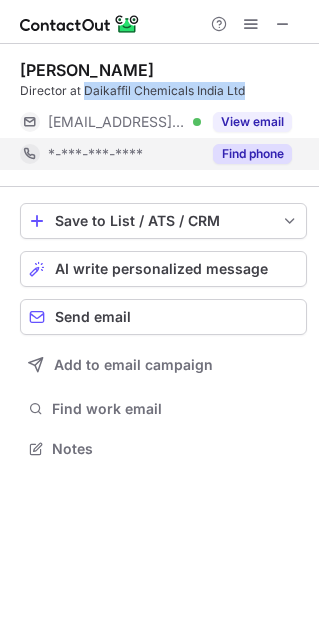 drag, startPoint x: 81, startPoint y: 91, endPoint x: 251, endPoint y: 94, distance: 170.02647 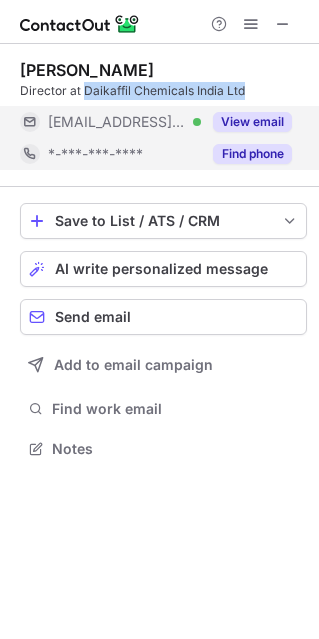 copy on "Daikaffil Chemicals India Ltd" 